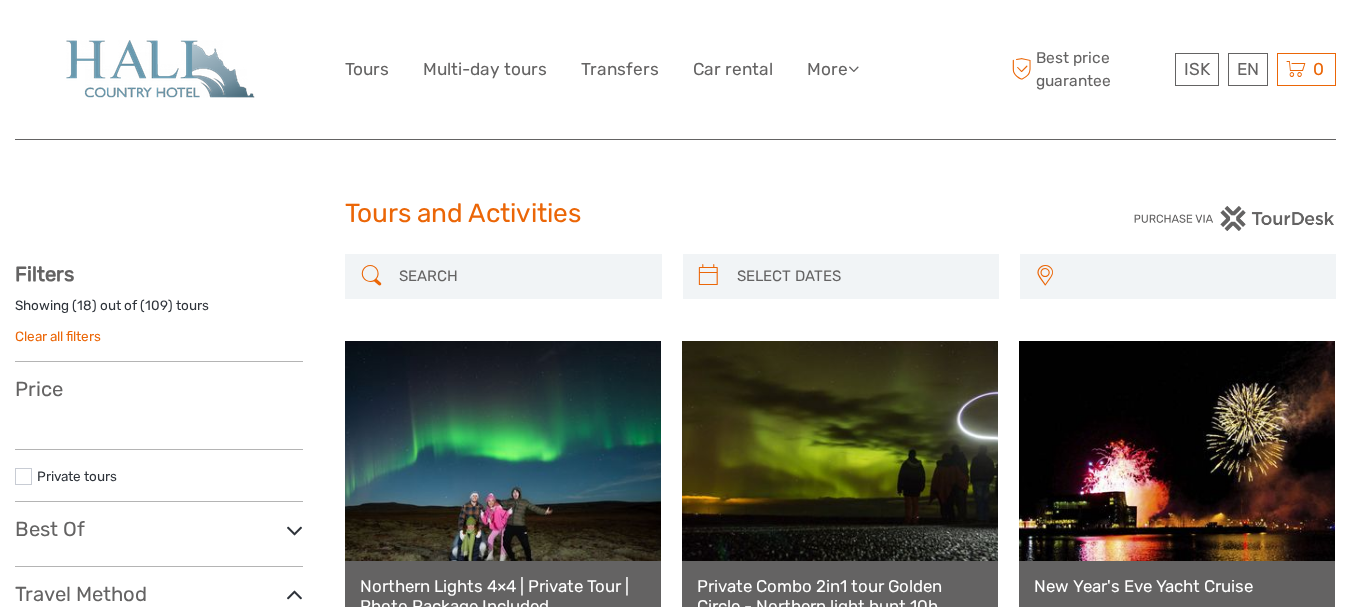select 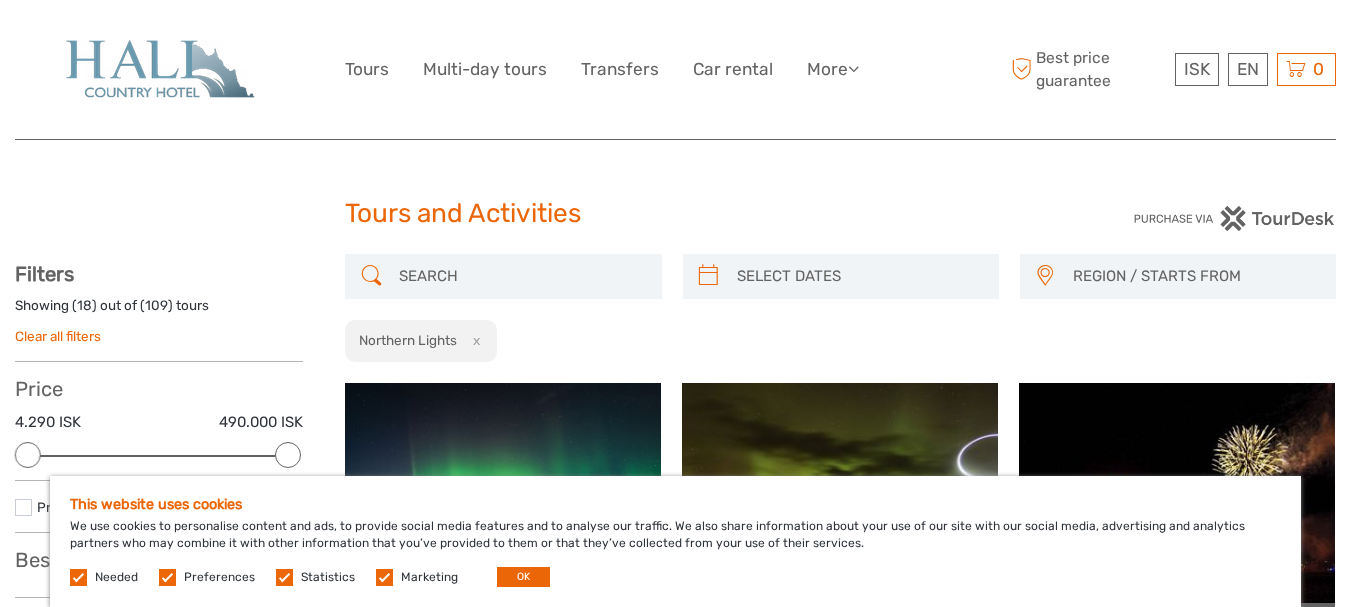 scroll, scrollTop: 0, scrollLeft: 0, axis: both 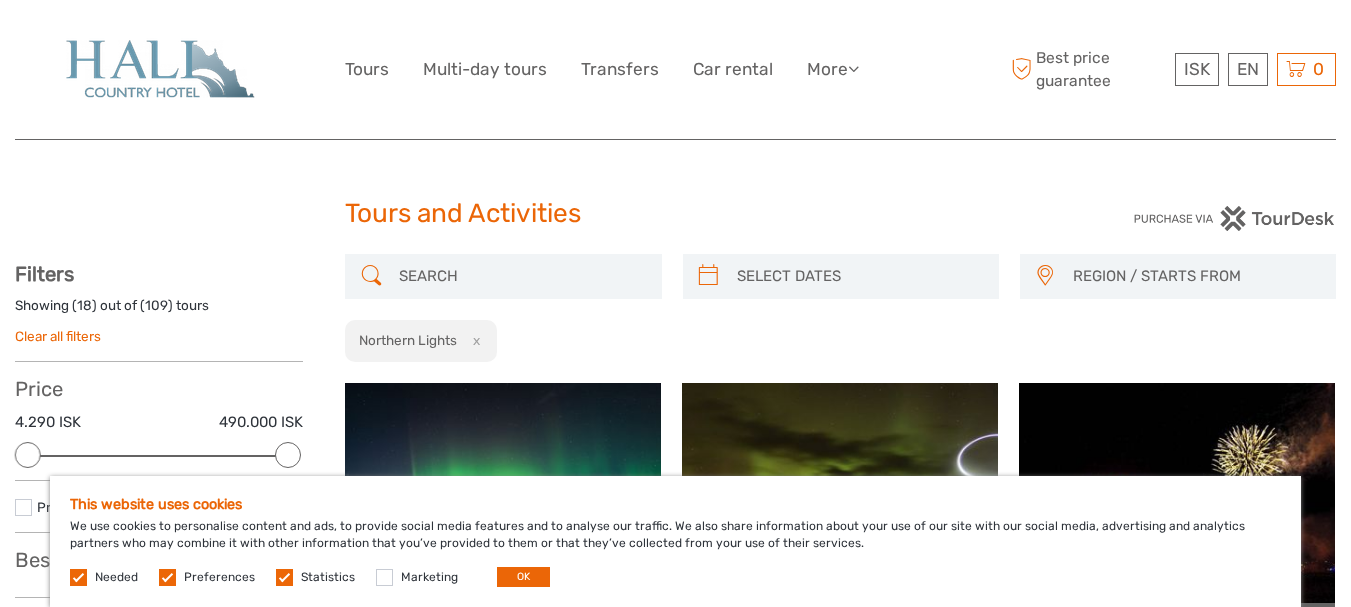 click at bounding box center [284, 577] 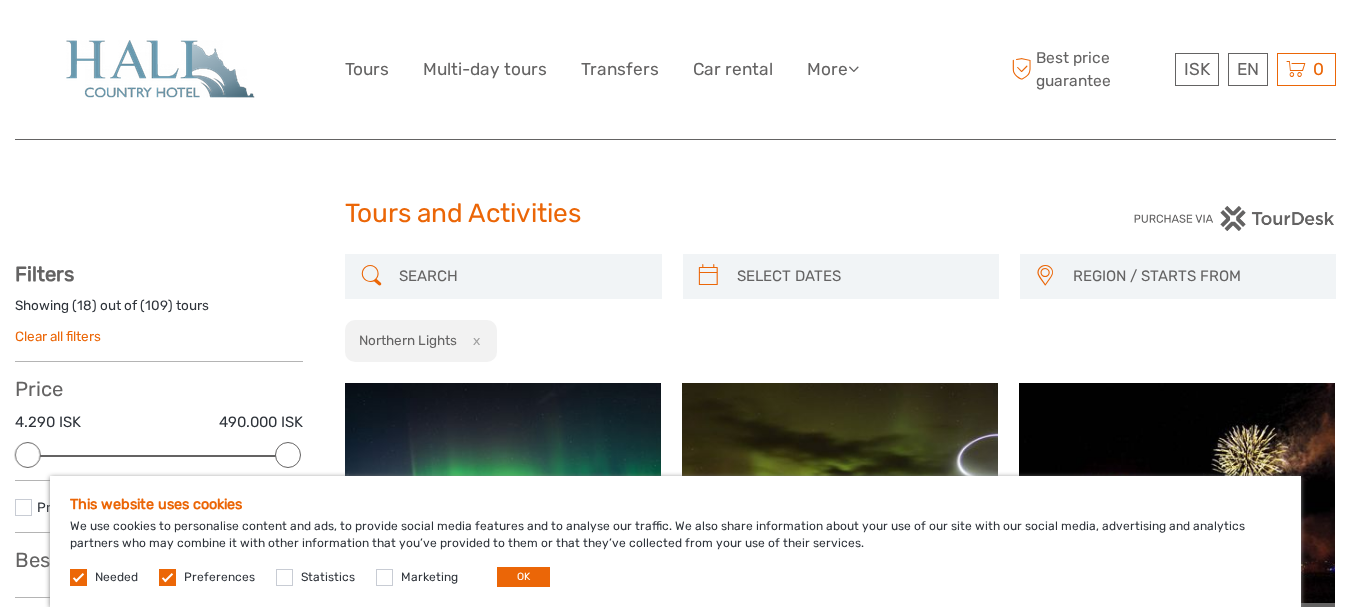 click at bounding box center (167, 577) 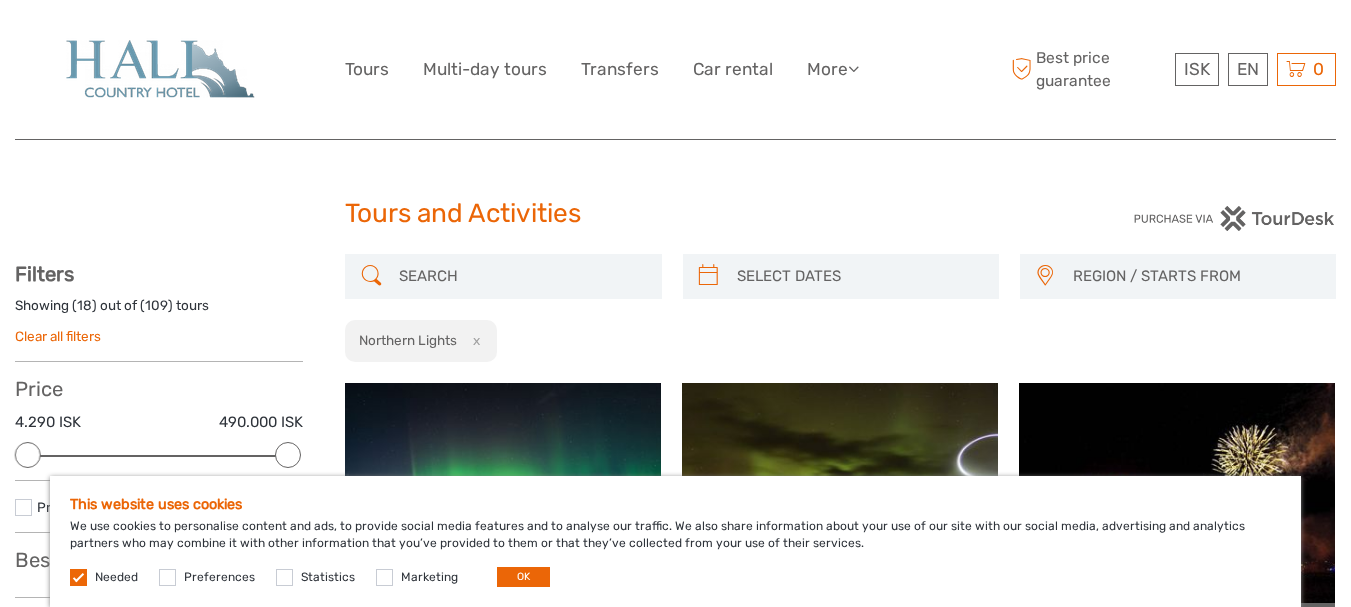 click at bounding box center [78, 577] 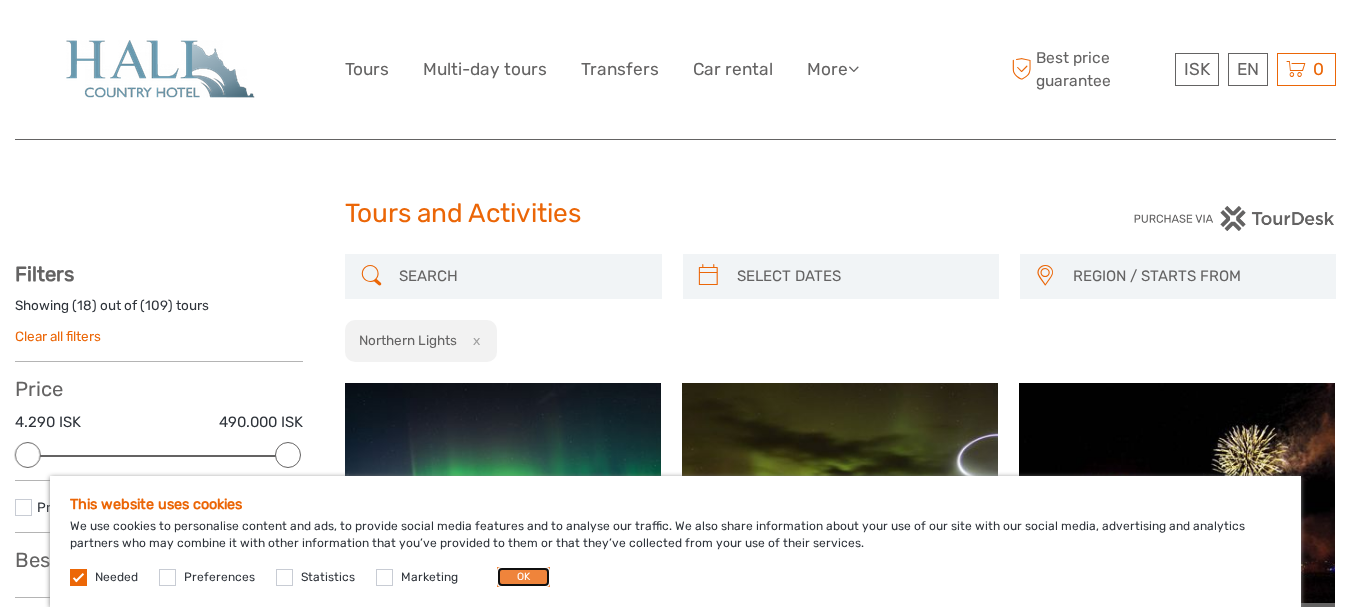 click on "OK" at bounding box center (523, 577) 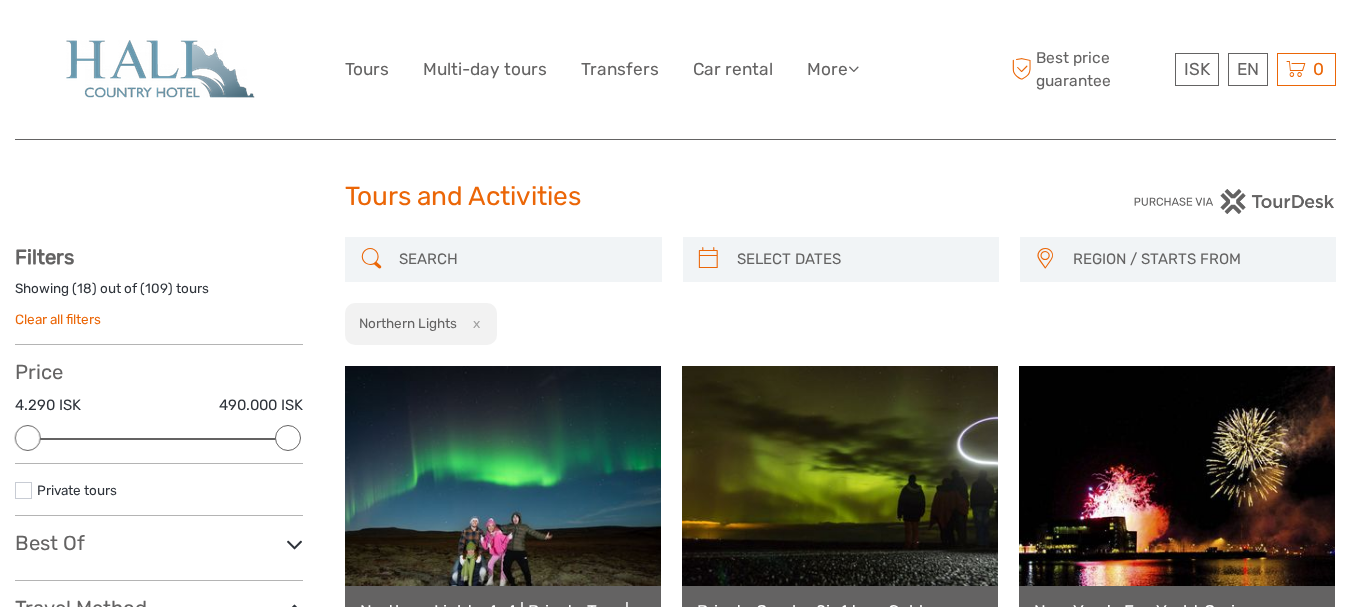 scroll, scrollTop: 6, scrollLeft: 0, axis: vertical 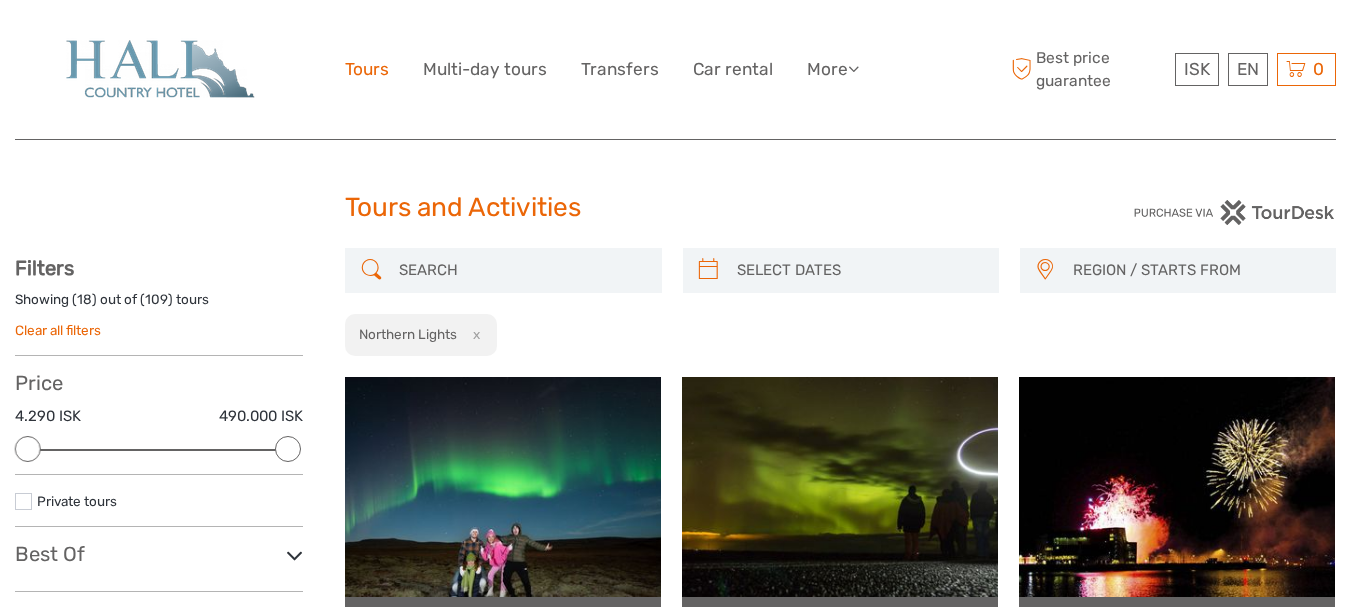 click on "Tours" at bounding box center [367, 69] 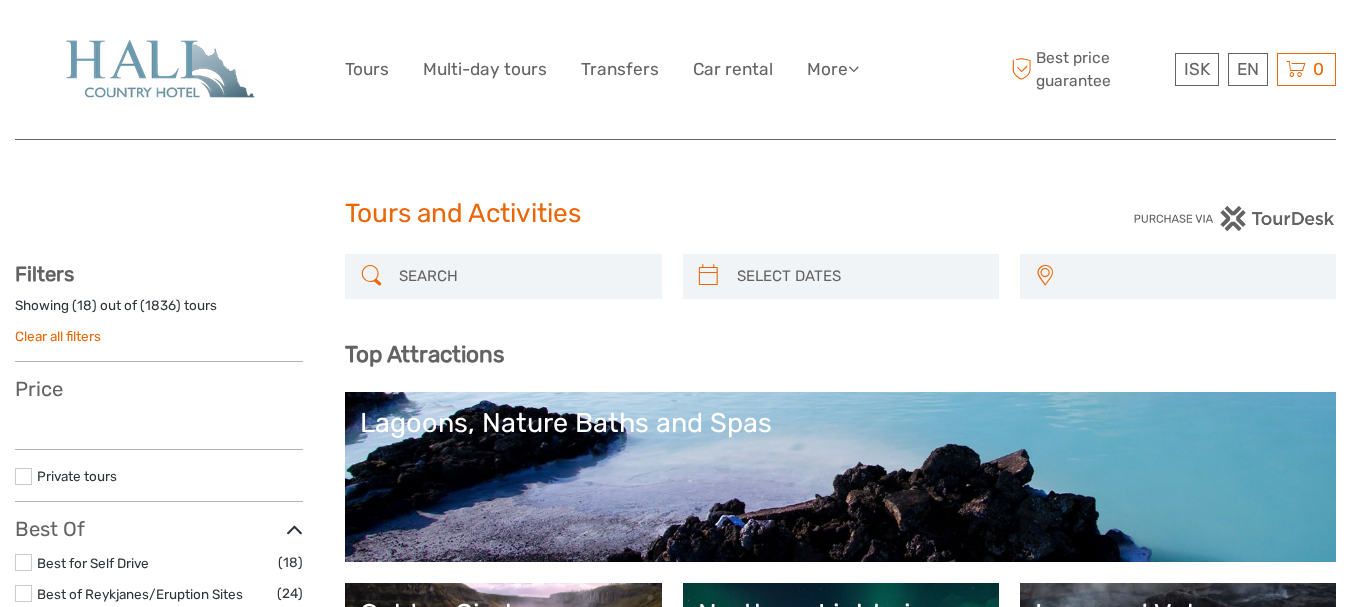 select 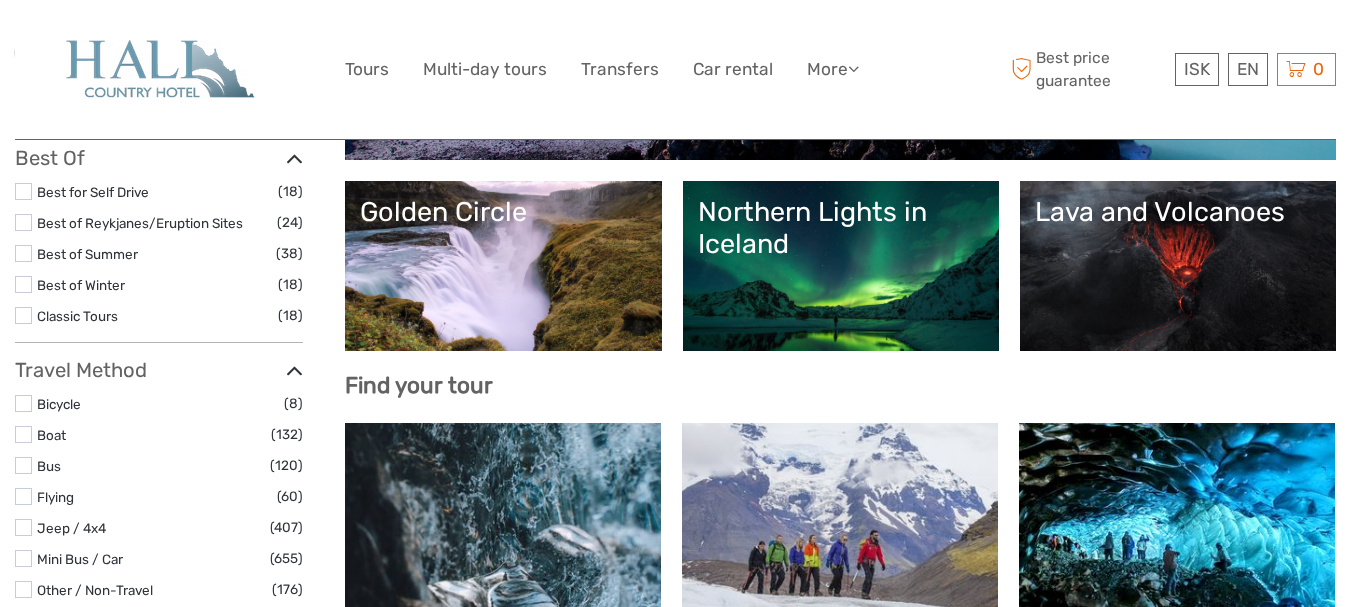scroll, scrollTop: 394, scrollLeft: 0, axis: vertical 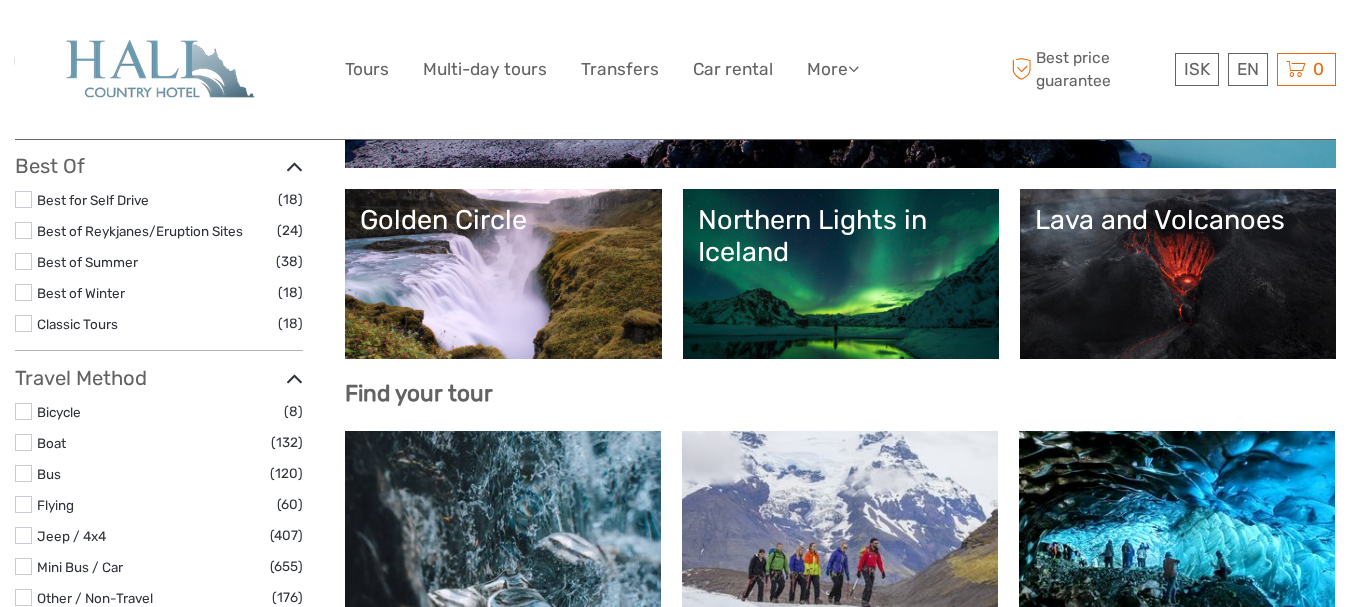 click on "Northern Lights in Iceland" at bounding box center [841, 236] 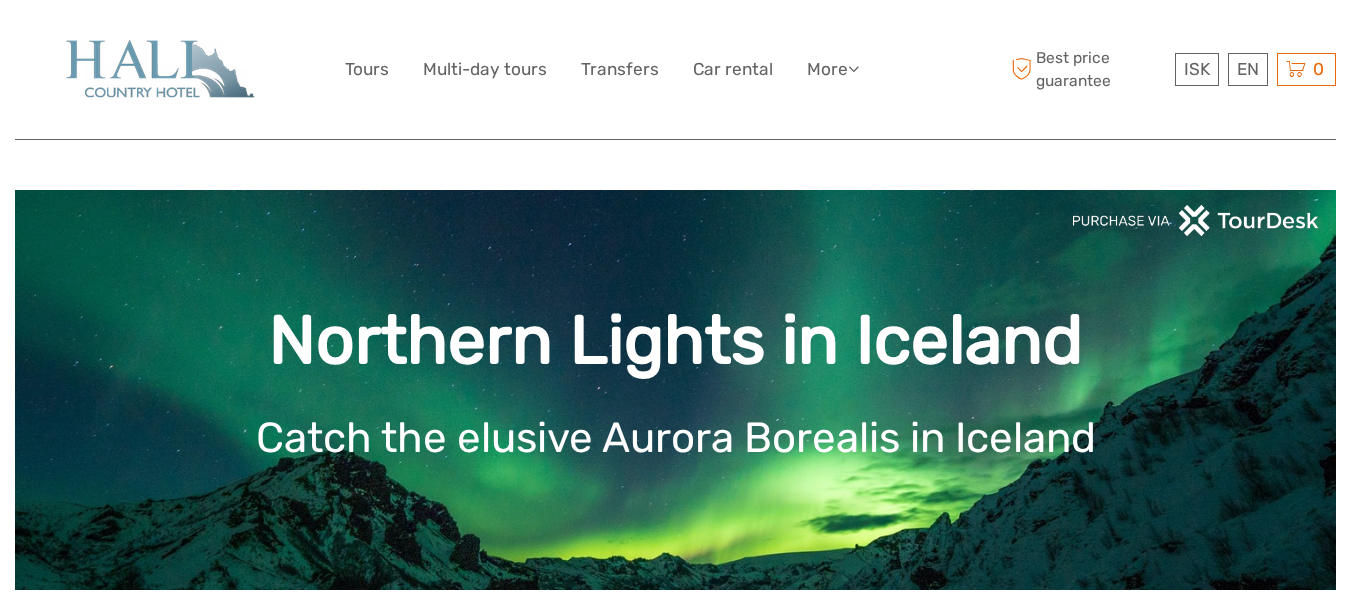 scroll, scrollTop: 0, scrollLeft: 0, axis: both 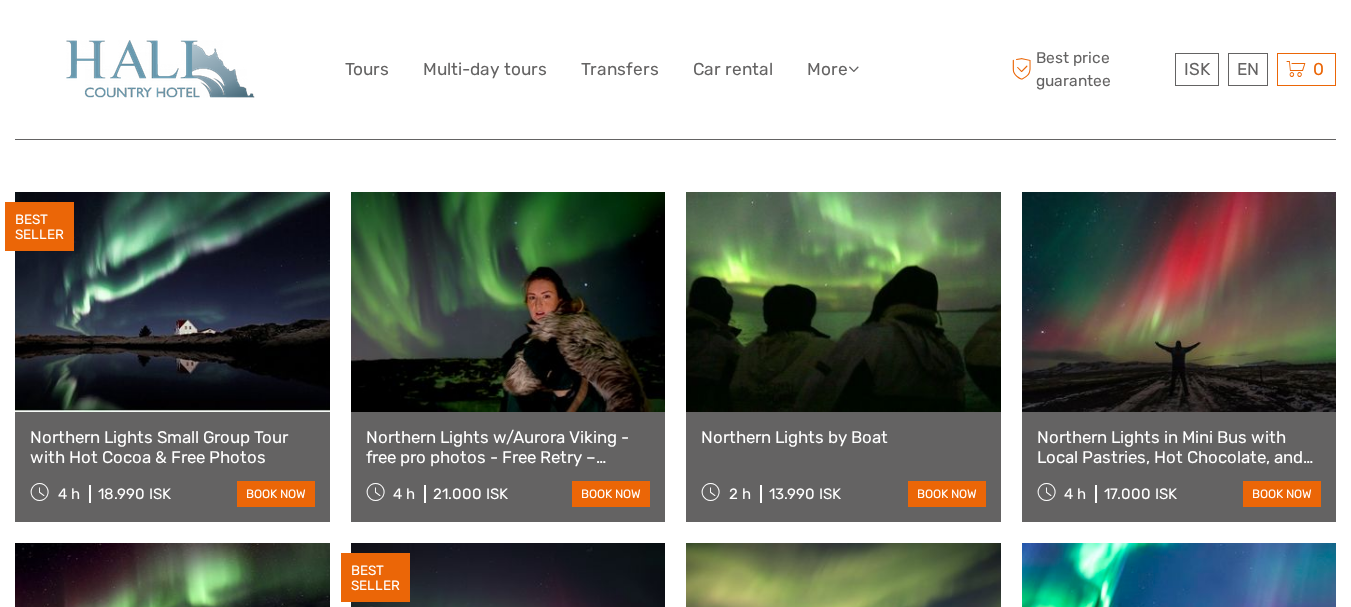 drag, startPoint x: 1352, startPoint y: 50, endPoint x: 1341, endPoint y: 119, distance: 69.87131 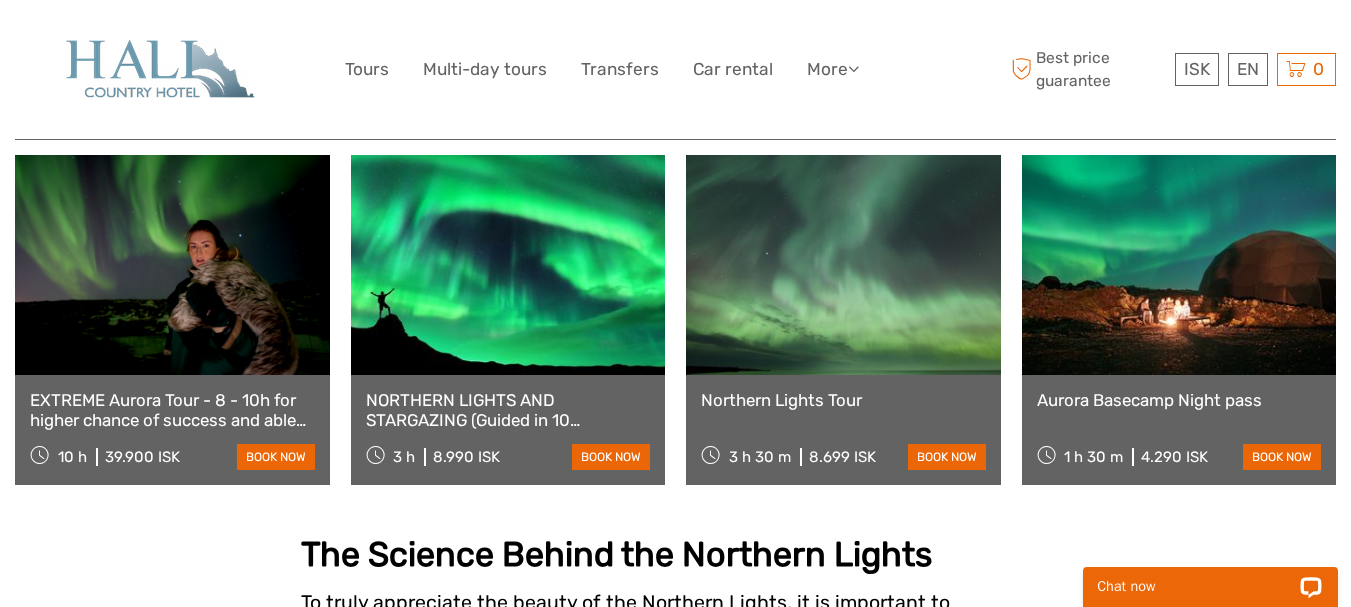 scroll, scrollTop: 1403, scrollLeft: 0, axis: vertical 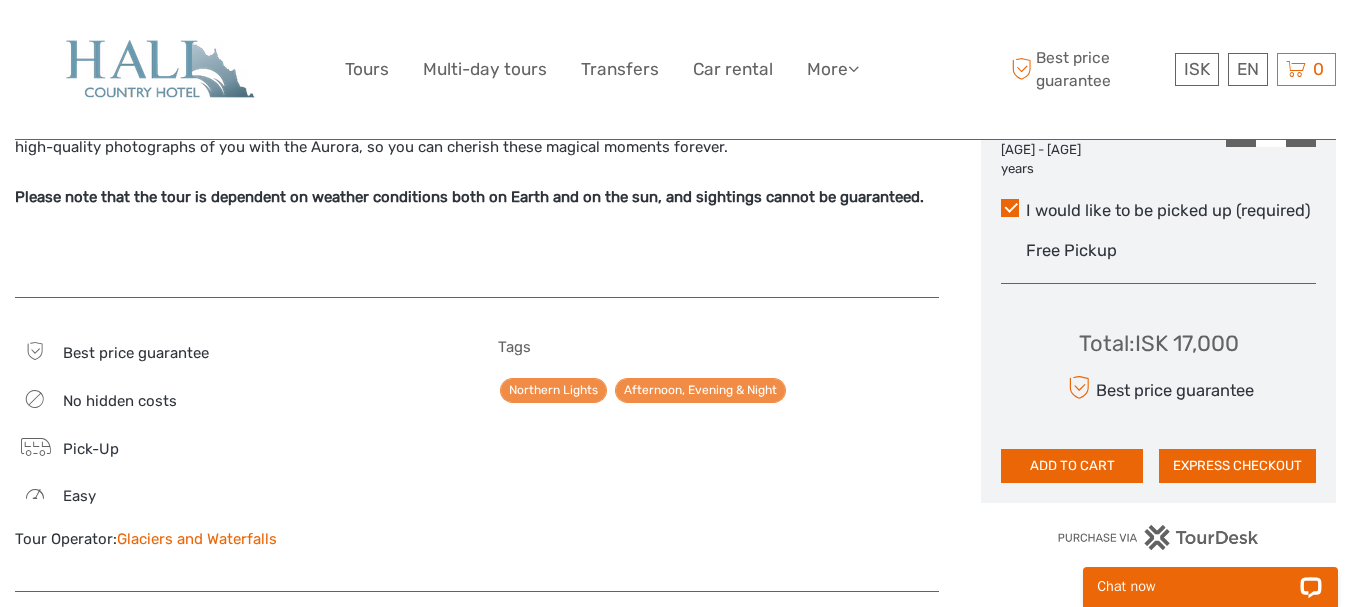 click on "Glaciers and Waterfalls" at bounding box center [197, 539] 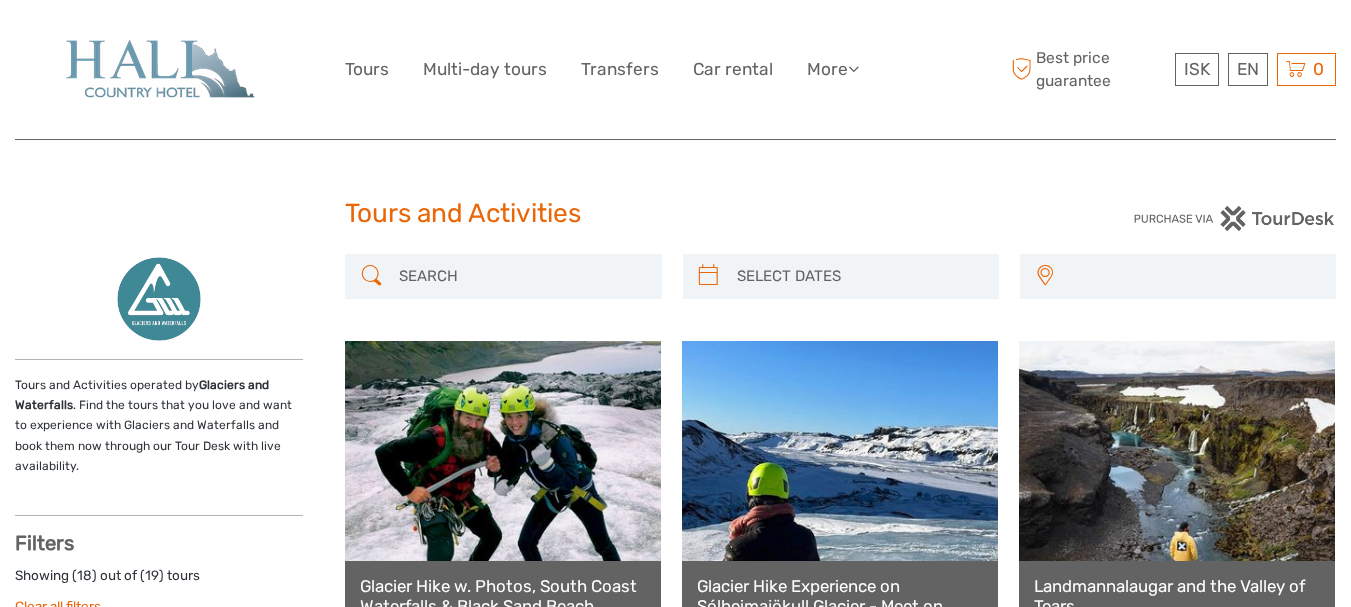 select 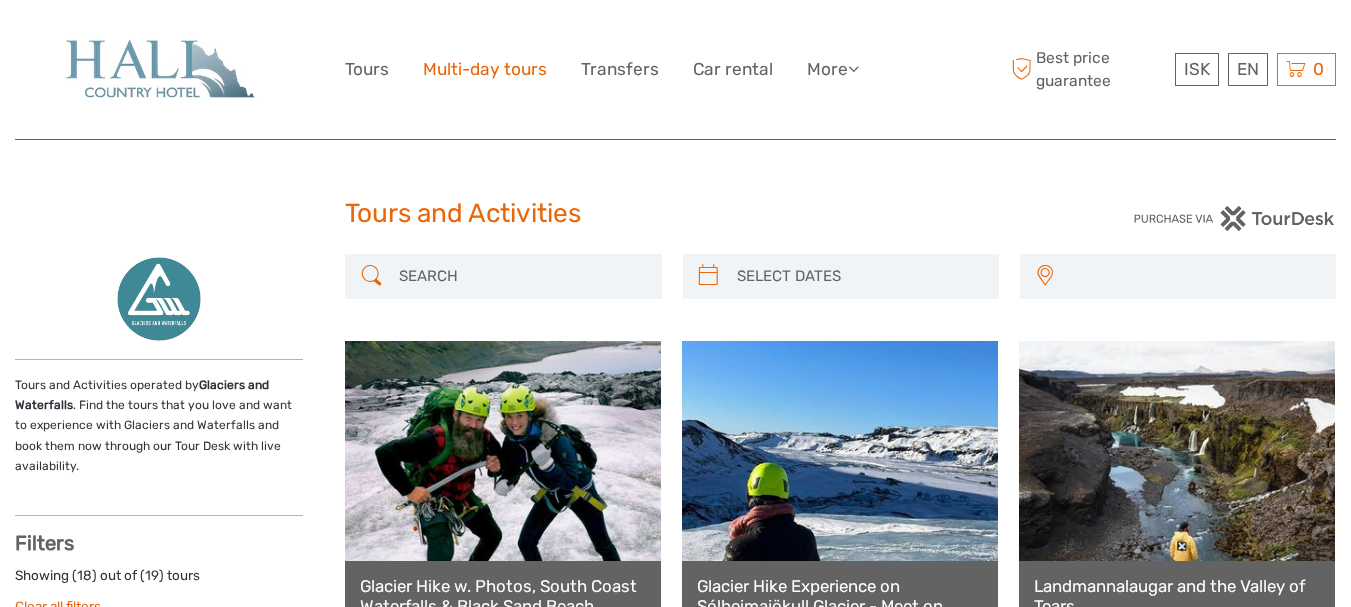 select 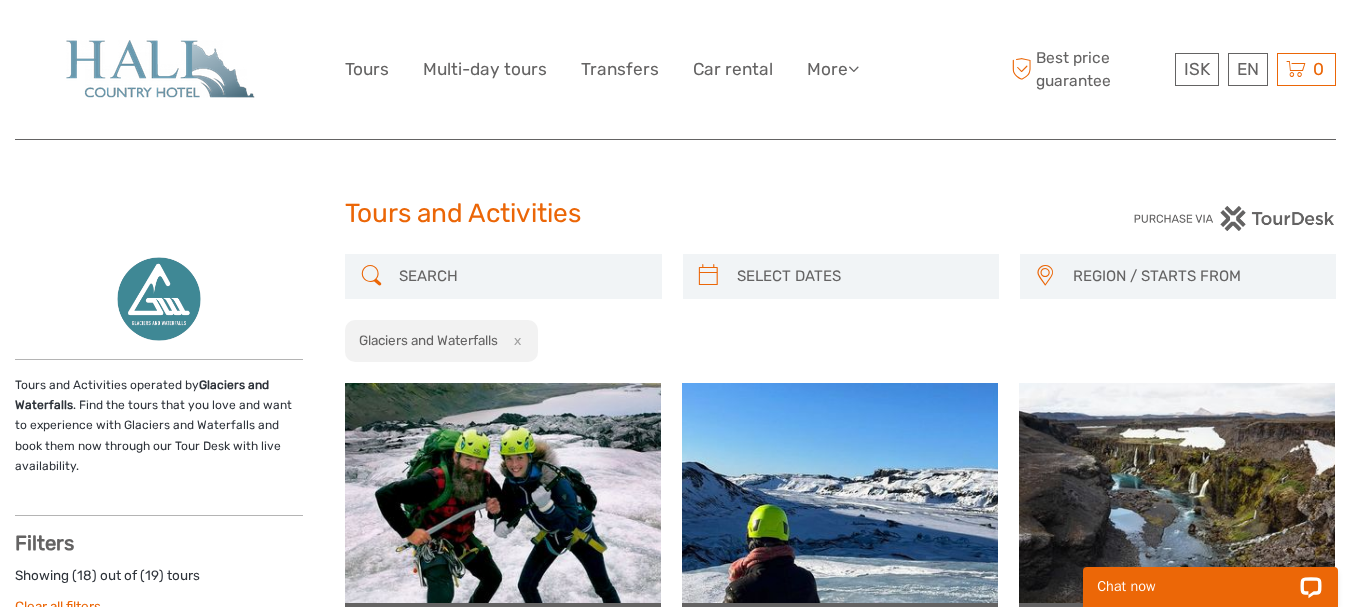 scroll, scrollTop: 0, scrollLeft: 0, axis: both 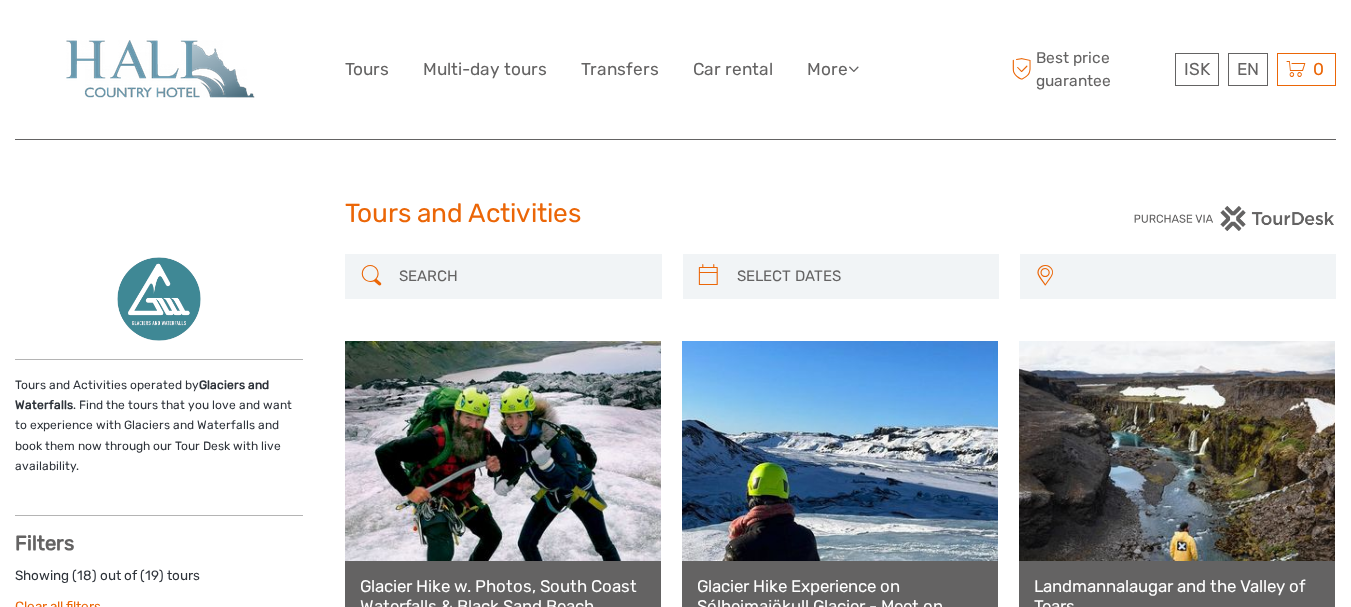 select 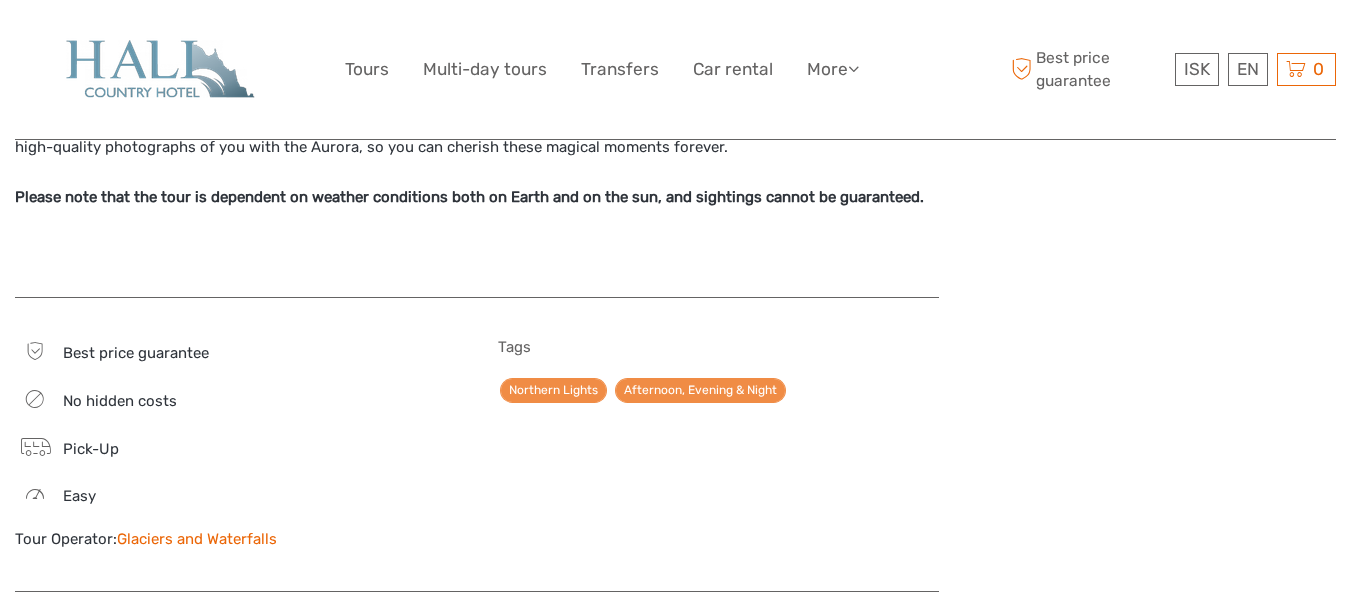scroll, scrollTop: 954, scrollLeft: 0, axis: vertical 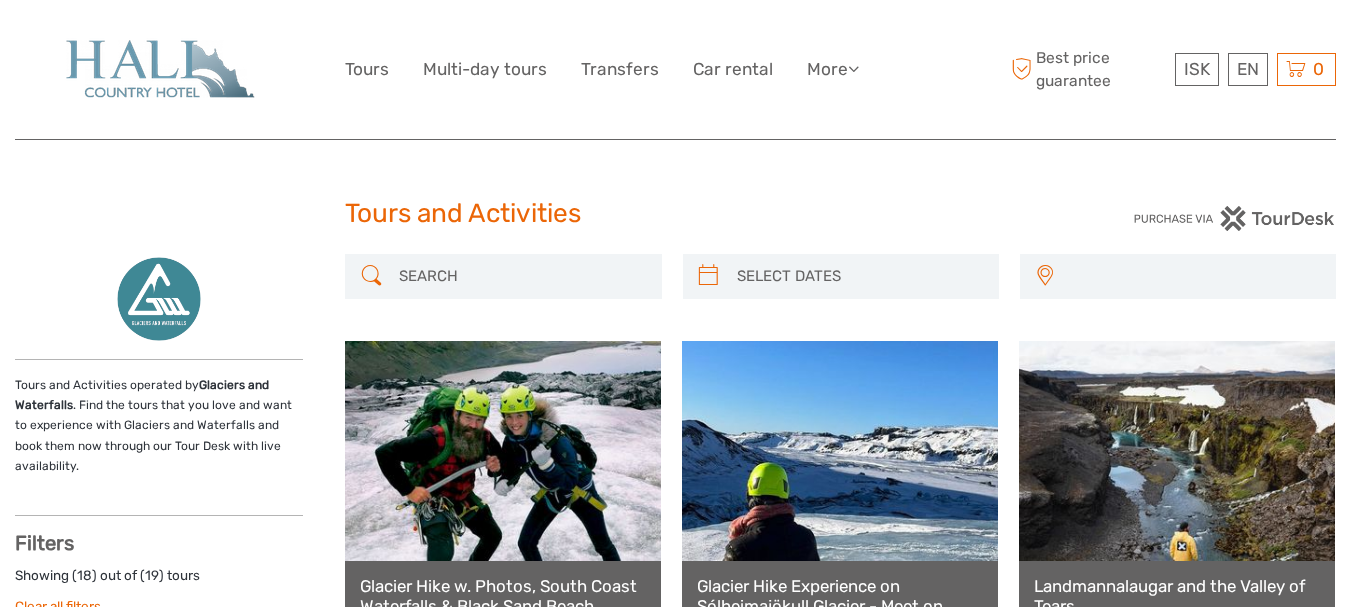 select 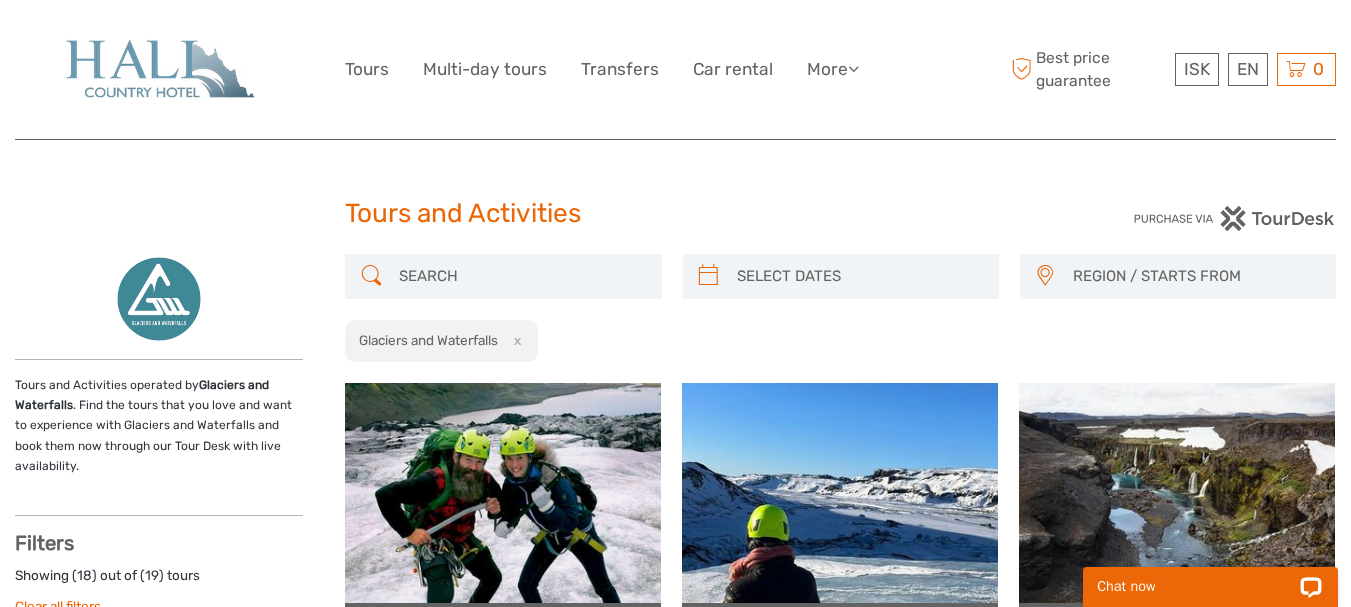 scroll, scrollTop: 0, scrollLeft: 0, axis: both 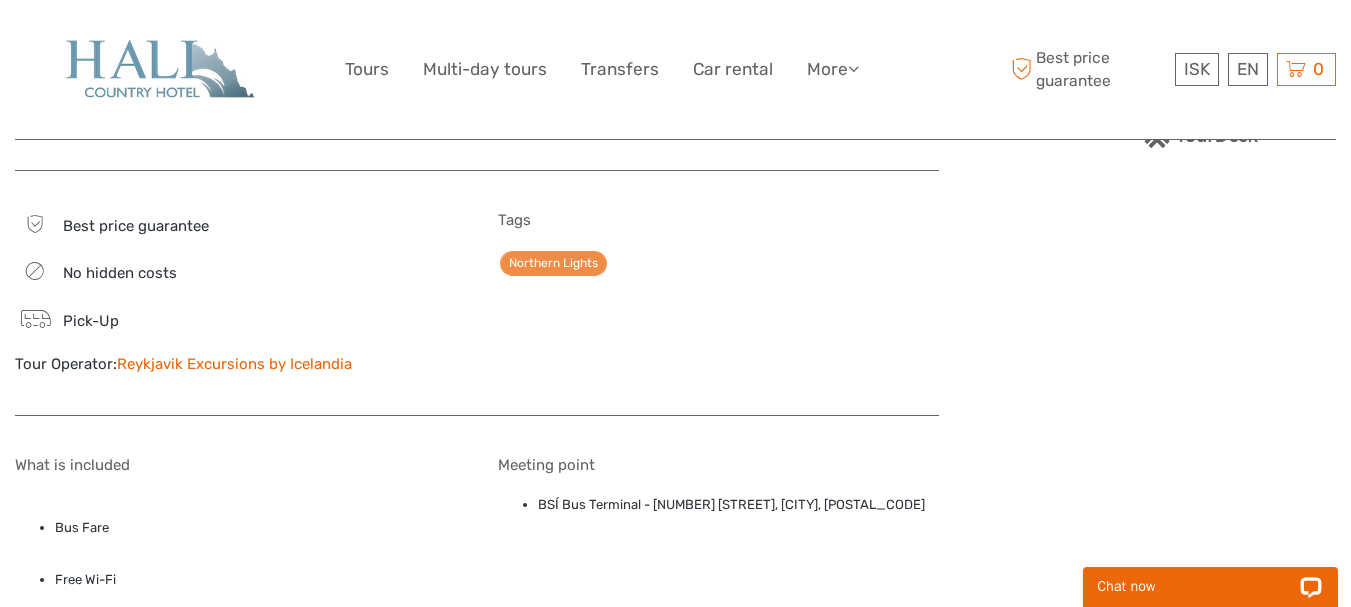 drag, startPoint x: 1356, startPoint y: 41, endPoint x: 1360, endPoint y: 269, distance: 228.03508 